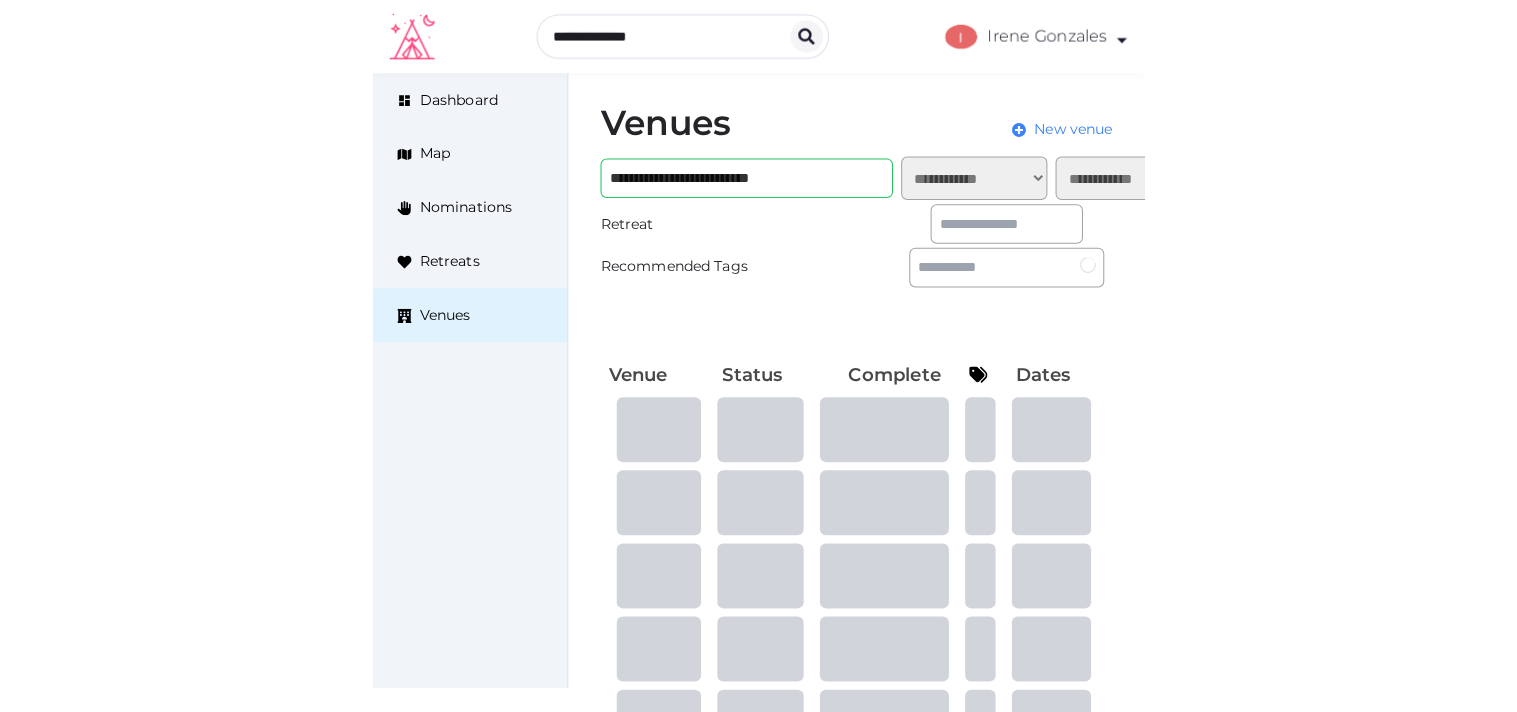 scroll, scrollTop: 0, scrollLeft: 0, axis: both 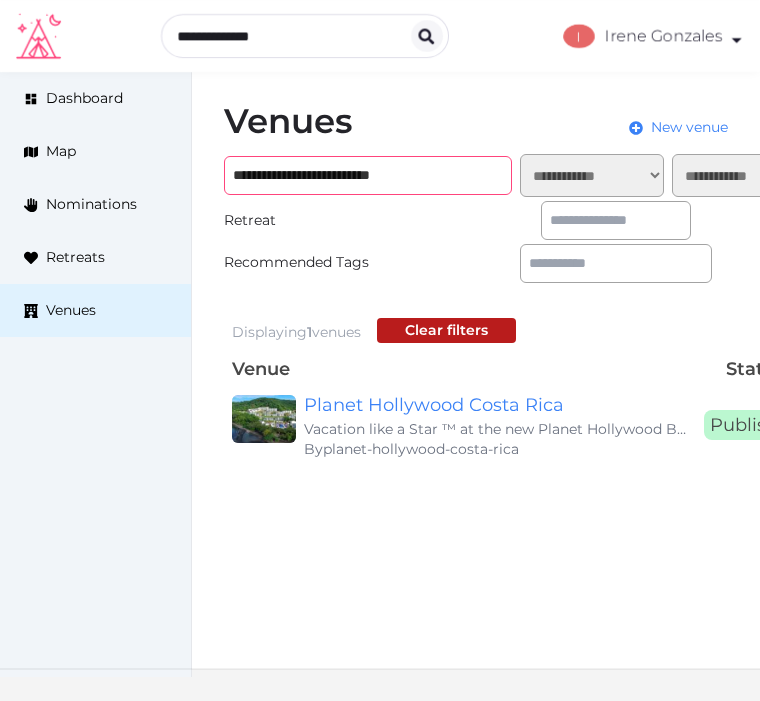 click on "**********" at bounding box center [368, 175] 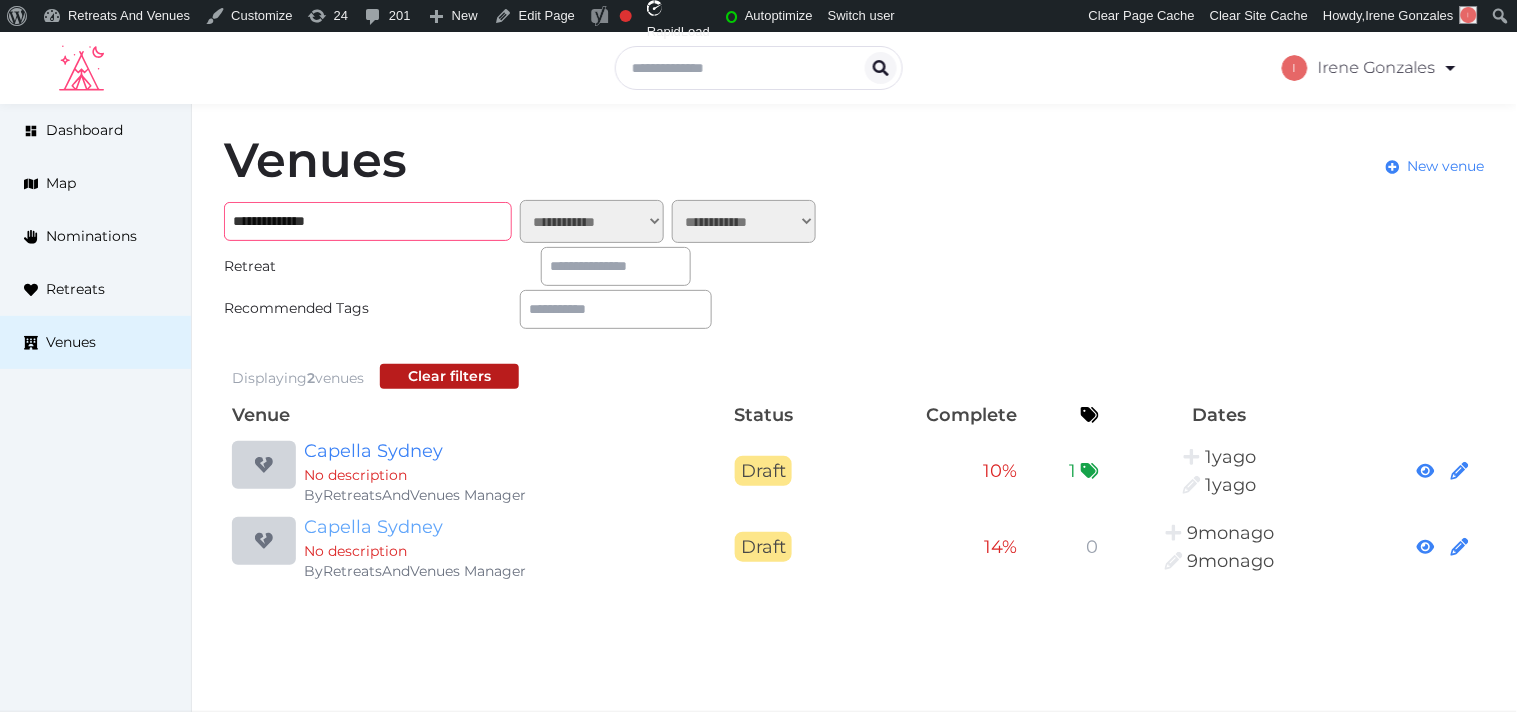 type on "**********" 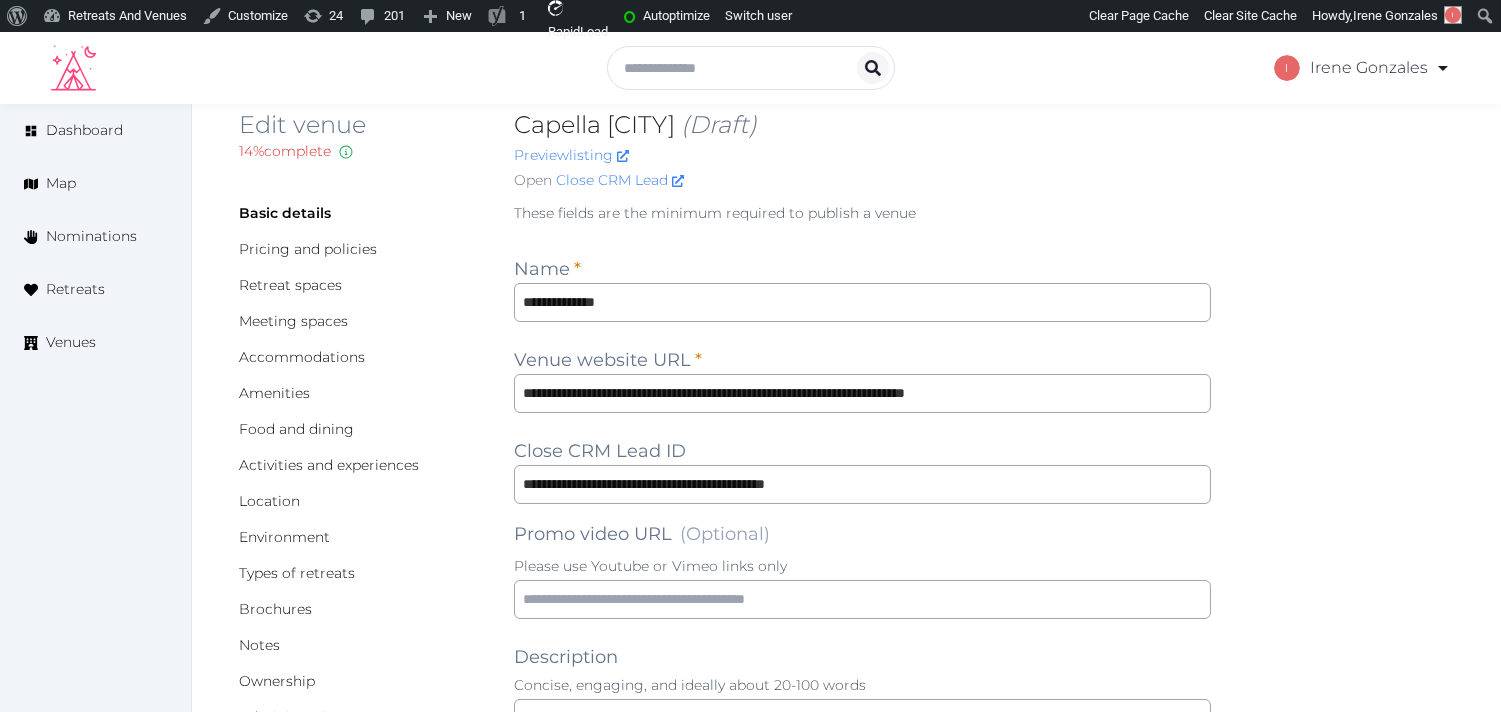 scroll, scrollTop: 0, scrollLeft: 0, axis: both 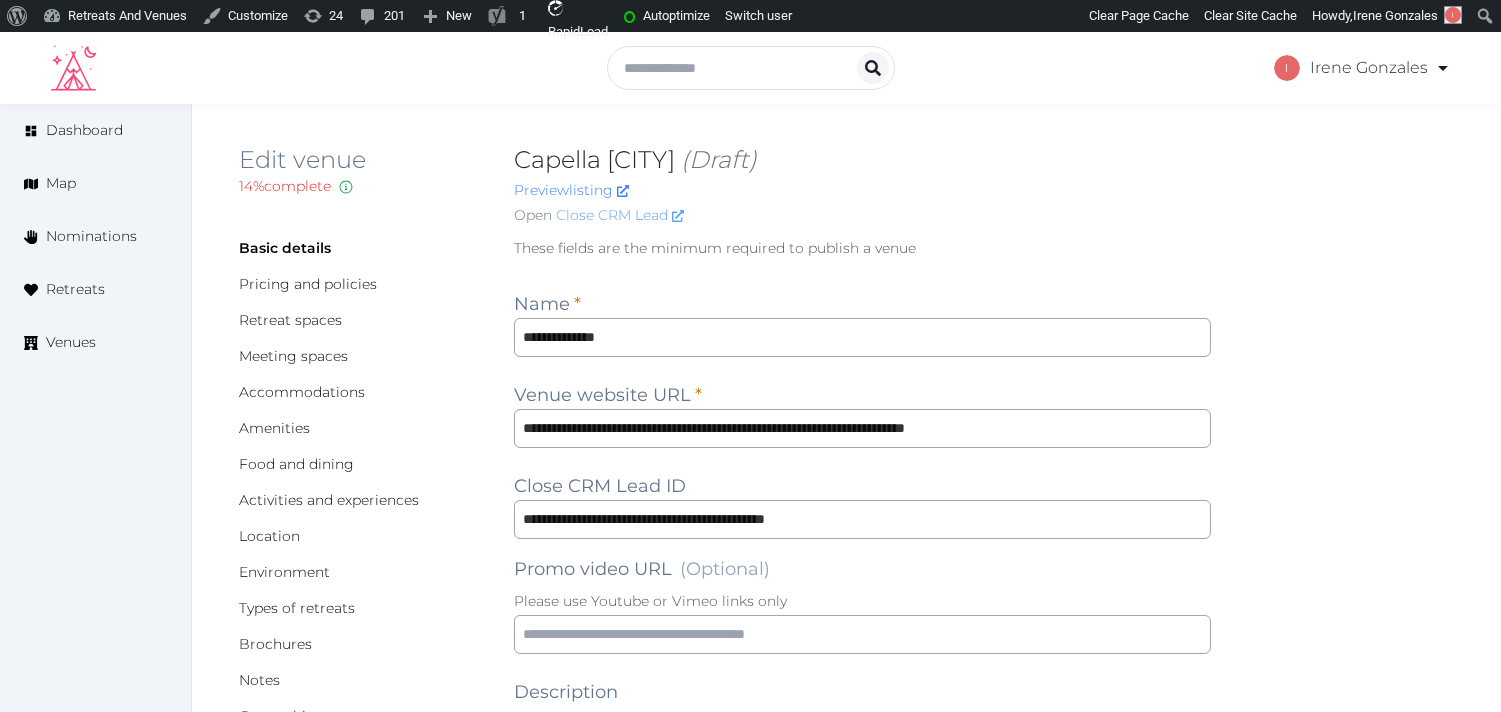 click on "Close CRM Lead" at bounding box center [620, 215] 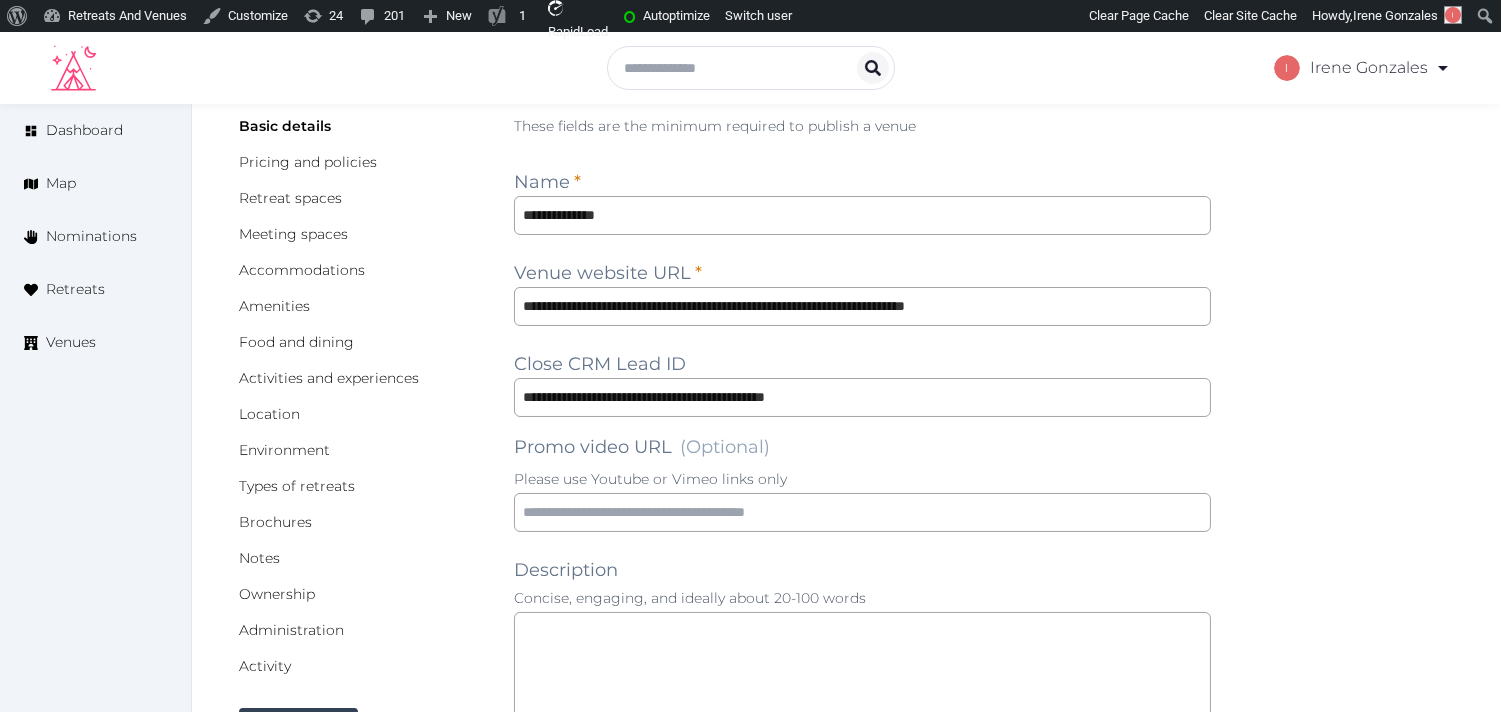 scroll, scrollTop: 444, scrollLeft: 0, axis: vertical 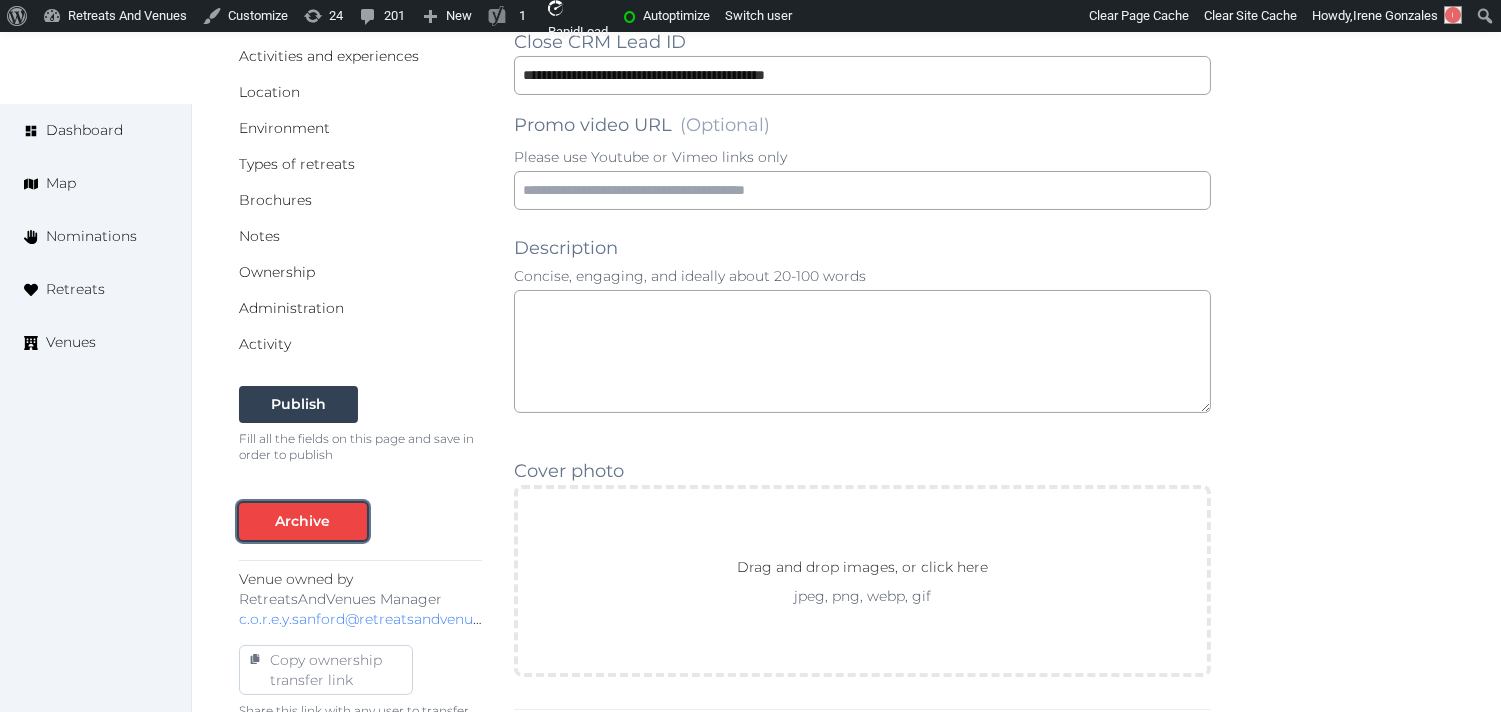 click on "Archive" at bounding box center [303, 521] 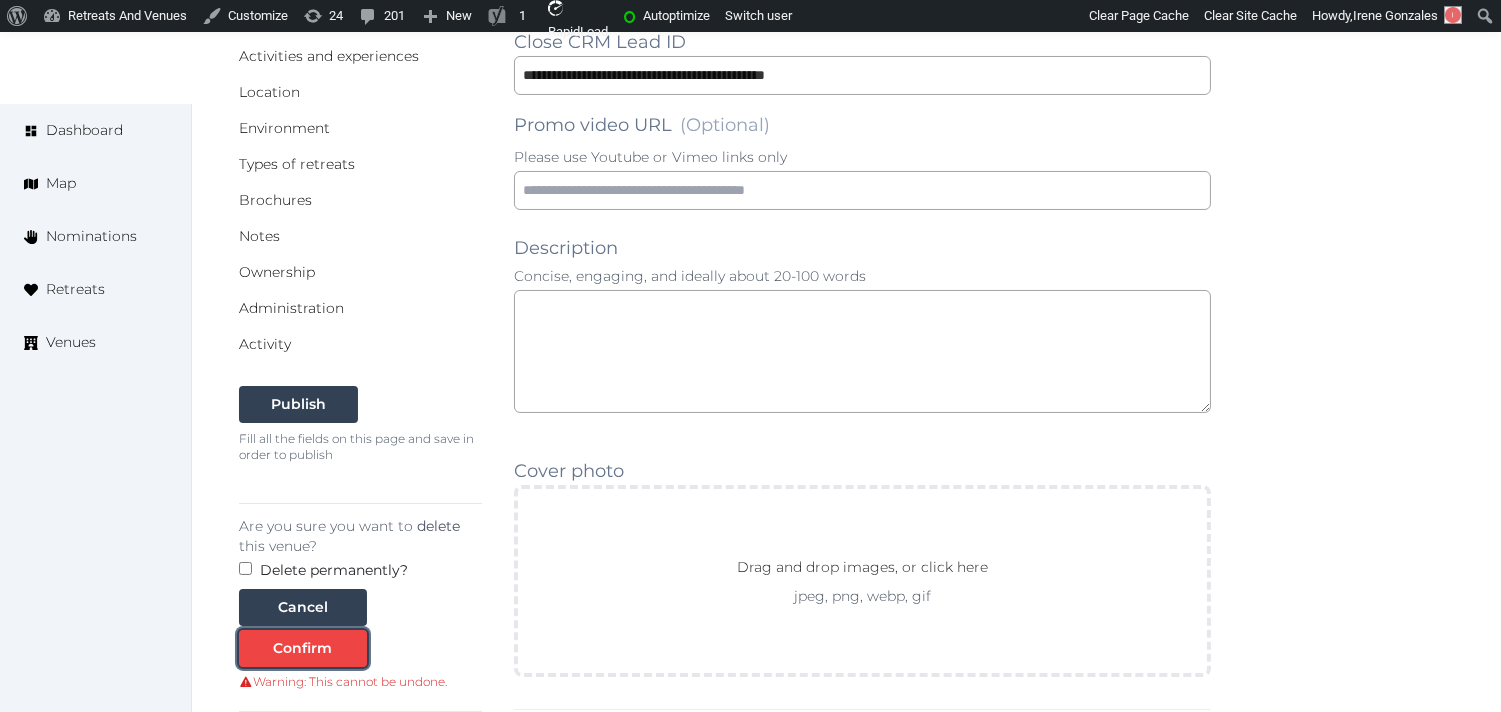 click on "Confirm" at bounding box center [303, 648] 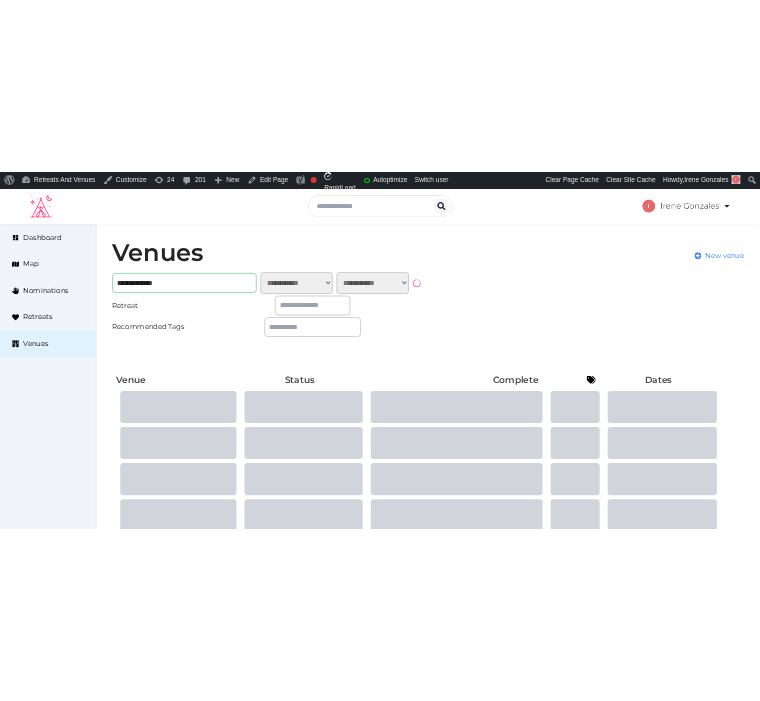 scroll, scrollTop: 0, scrollLeft: 0, axis: both 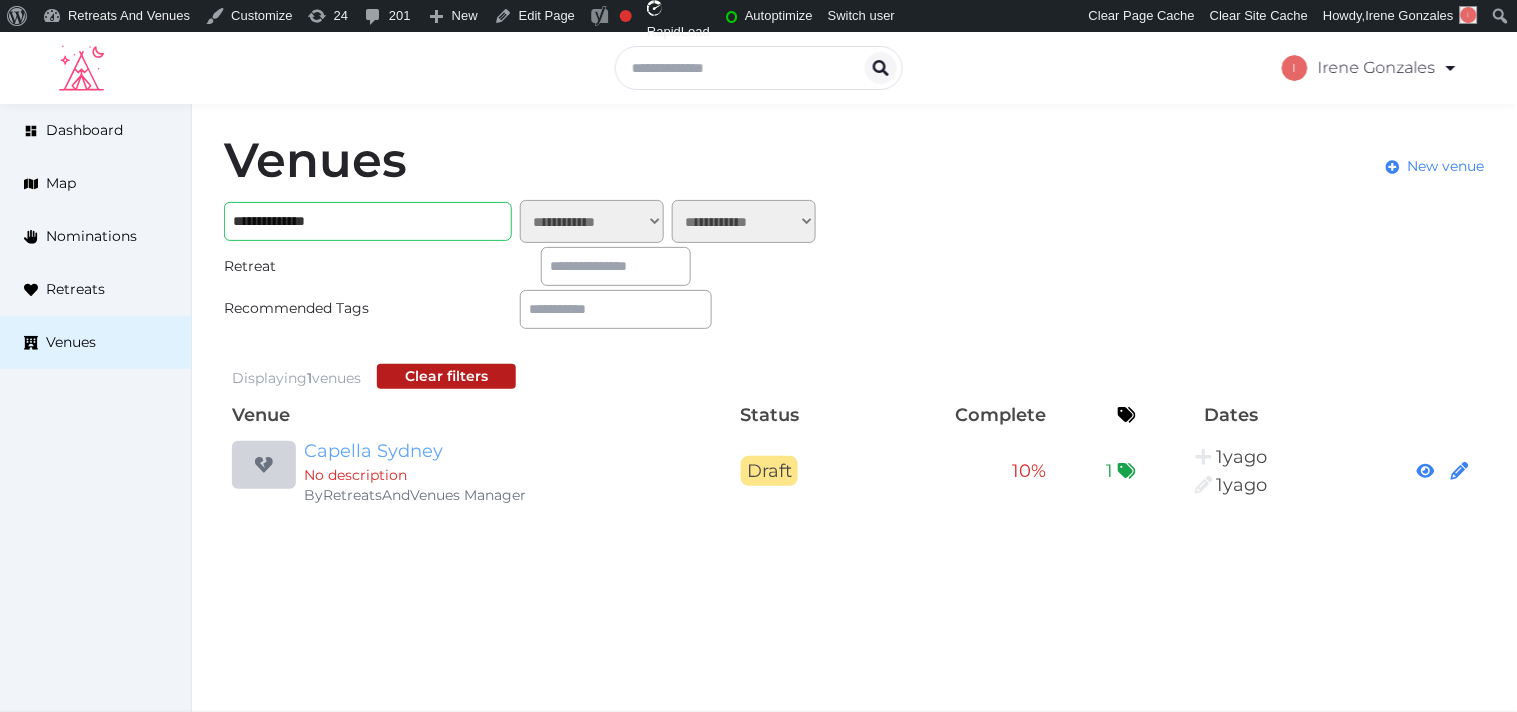 click on "Capella Sydney" at bounding box center (496, 451) 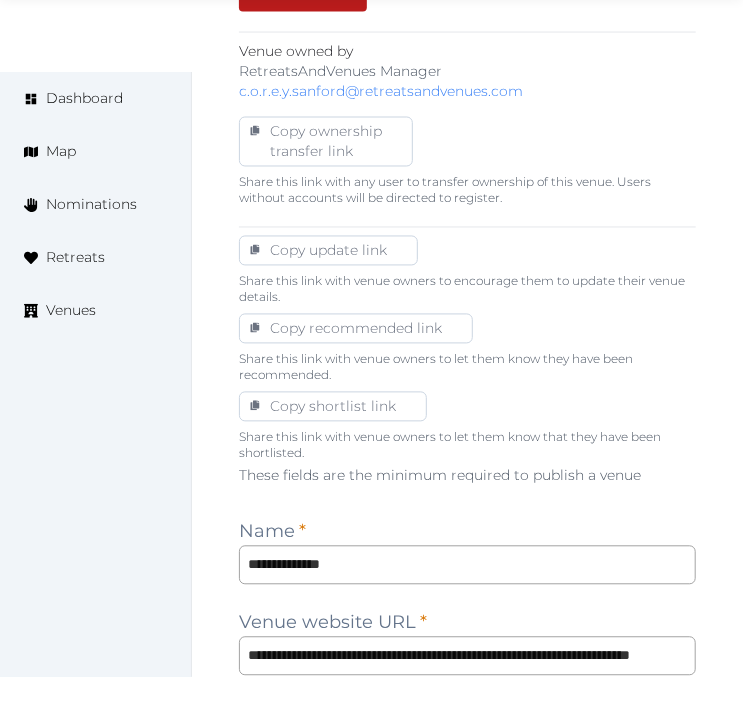 scroll, scrollTop: 1222, scrollLeft: 0, axis: vertical 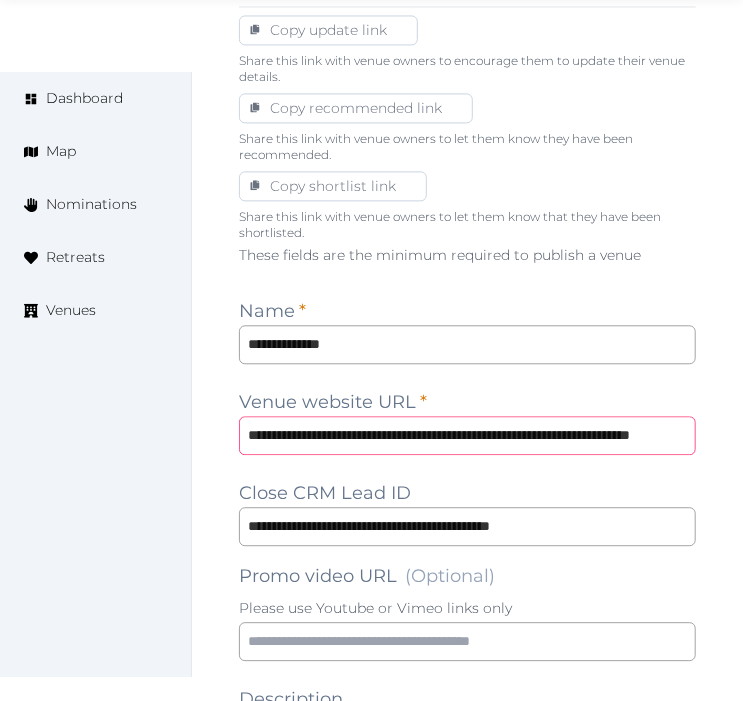 click on "**********" at bounding box center [467, 435] 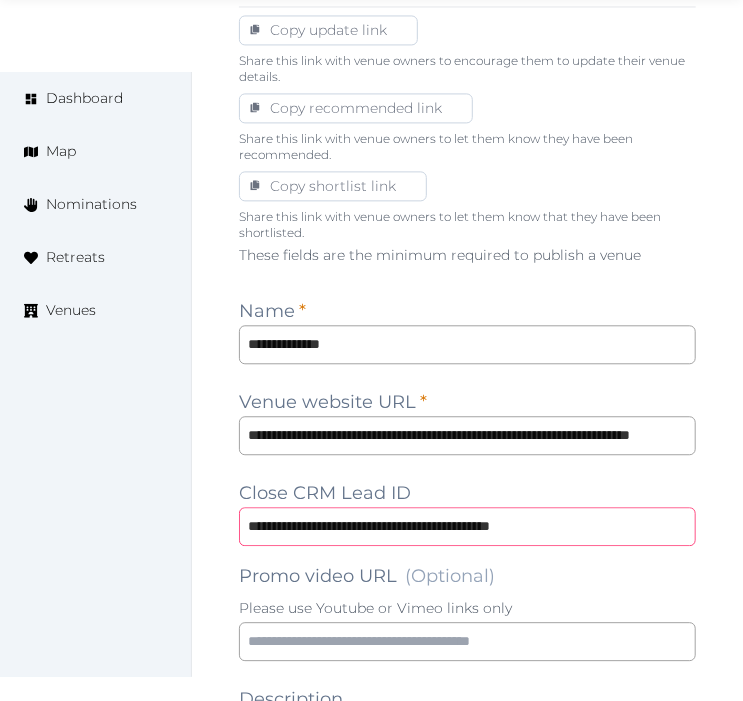 click on "**********" at bounding box center [467, 526] 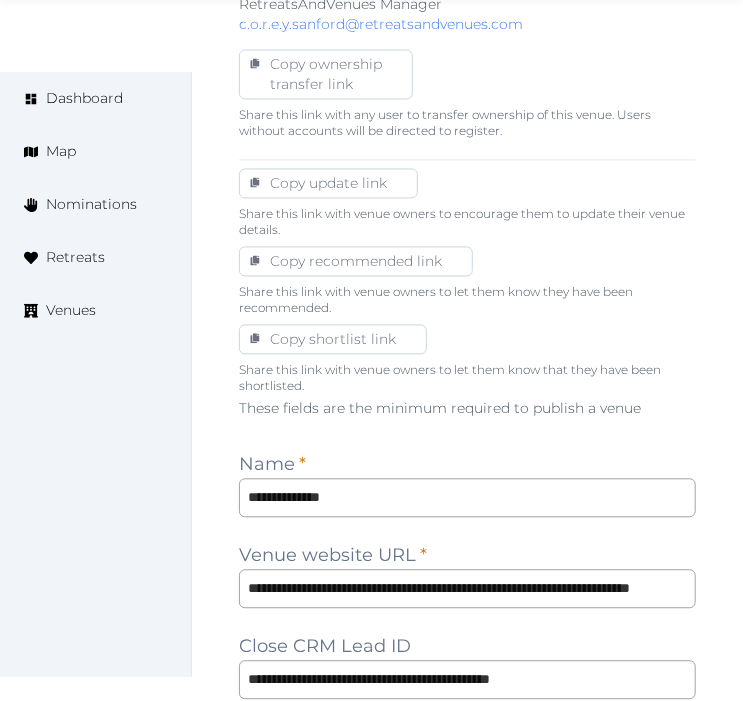 scroll, scrollTop: 777, scrollLeft: 0, axis: vertical 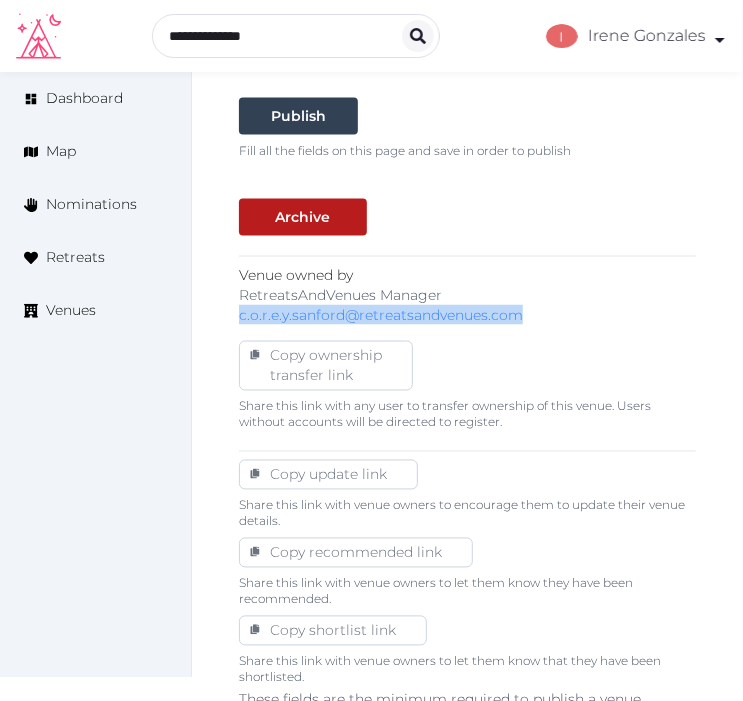 drag, startPoint x: 542, startPoint y: 315, endPoint x: 230, endPoint y: 317, distance: 312.0064 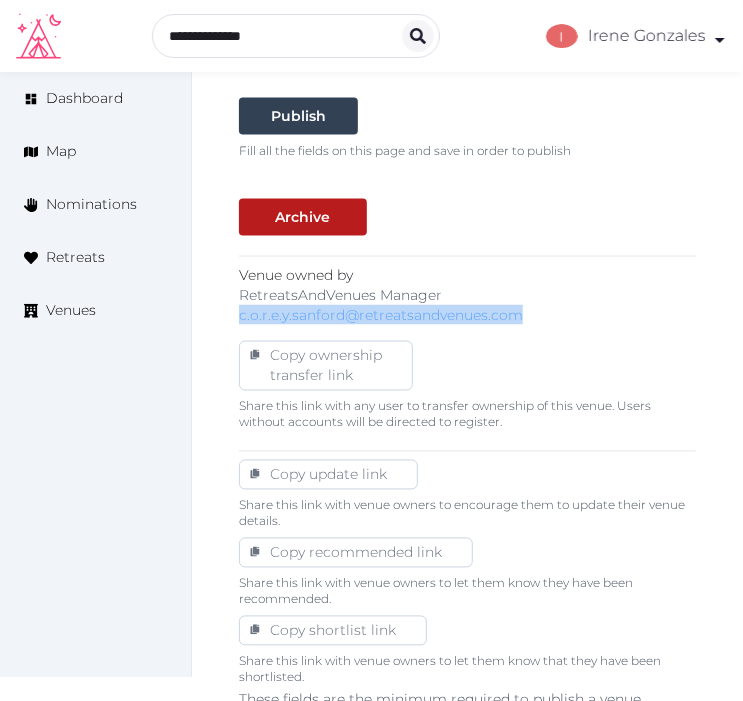 copy on "c.o.r.e.y.sanford@retreatsandvenues.com" 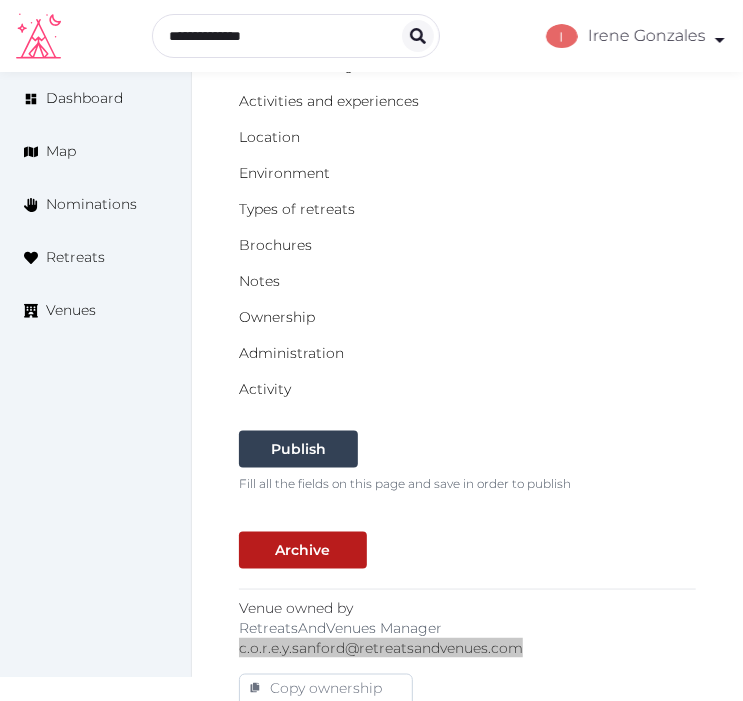 scroll, scrollTop: 0, scrollLeft: 0, axis: both 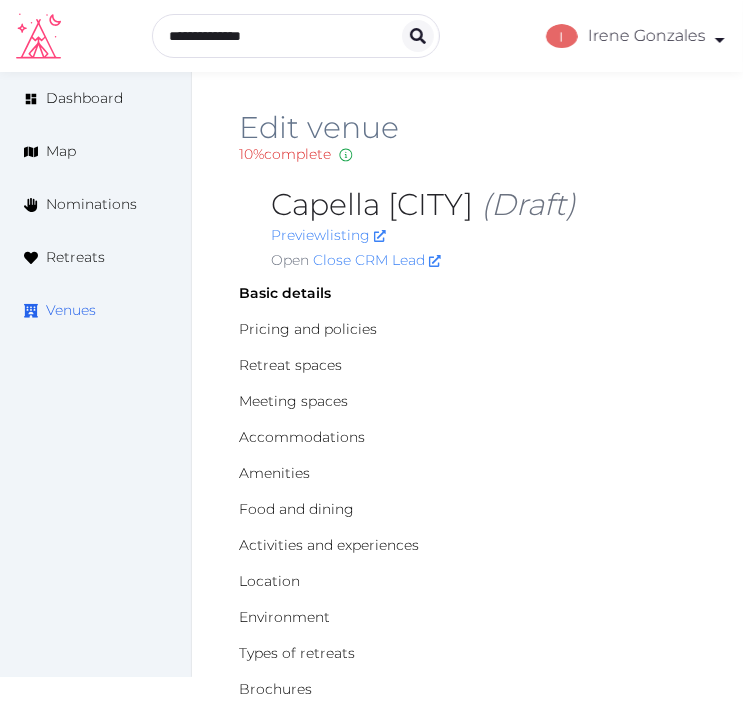 click on "Venues" at bounding box center (71, 310) 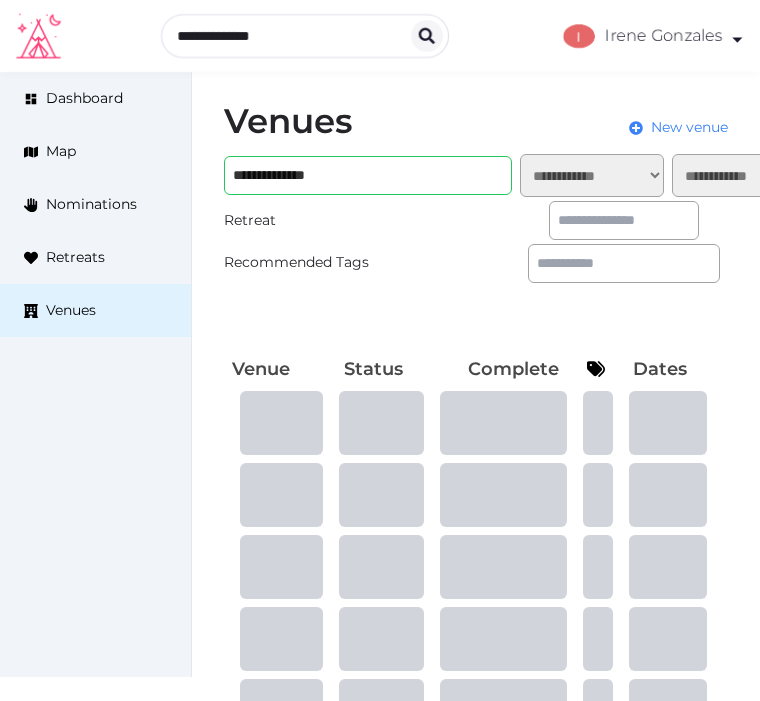 scroll, scrollTop: 0, scrollLeft: 0, axis: both 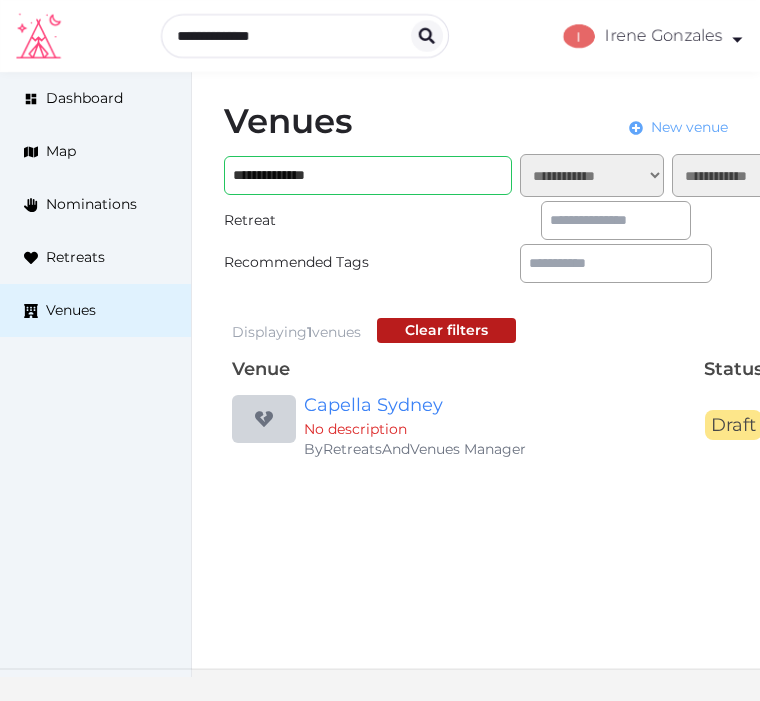 drag, startPoint x: 563, startPoint y: 96, endPoint x: 704, endPoint y: 133, distance: 145.7738 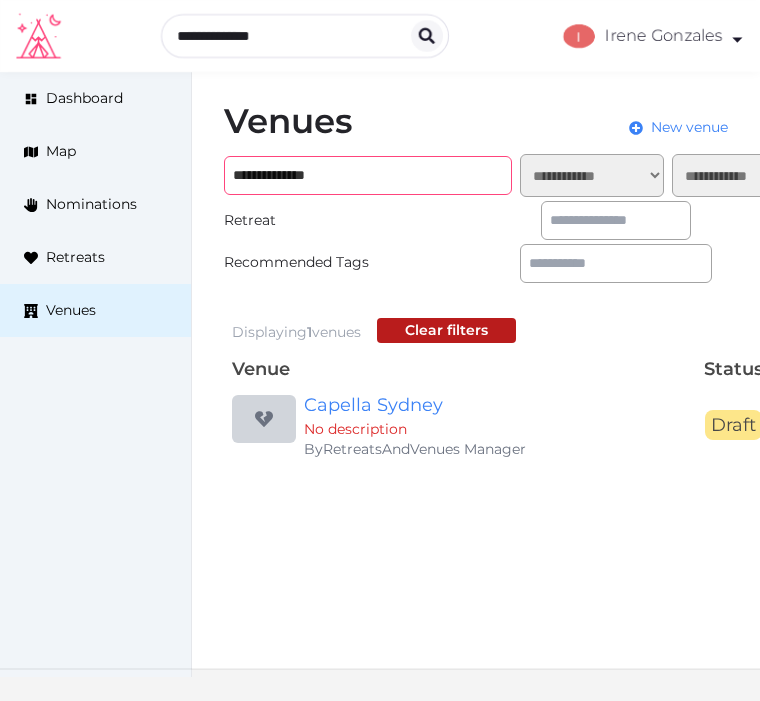 click on "**********" at bounding box center (368, 175) 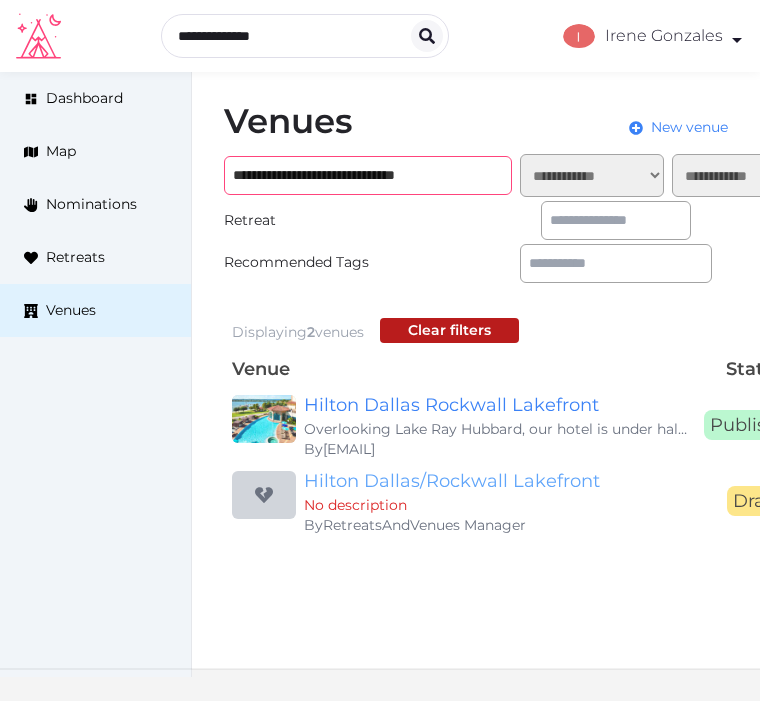 type on "**********" 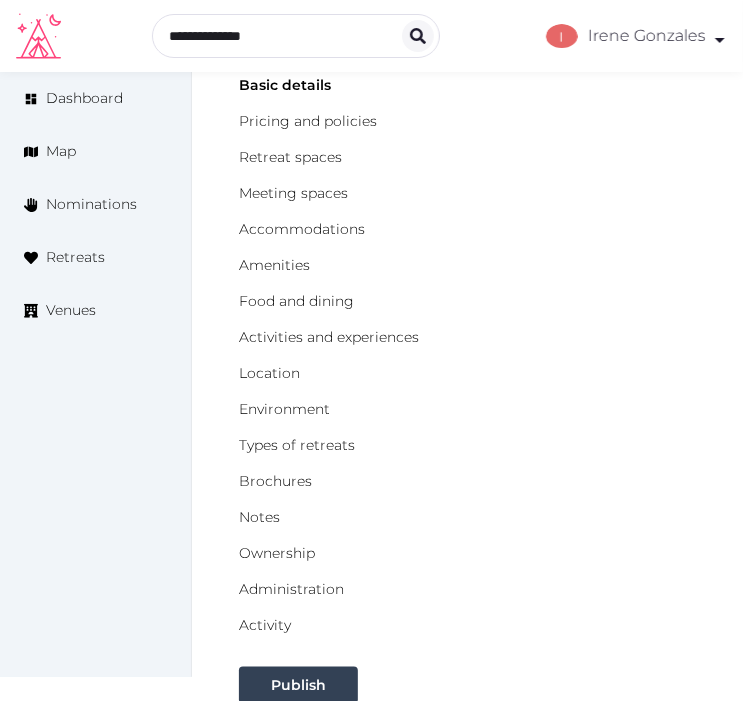 scroll, scrollTop: 0, scrollLeft: 0, axis: both 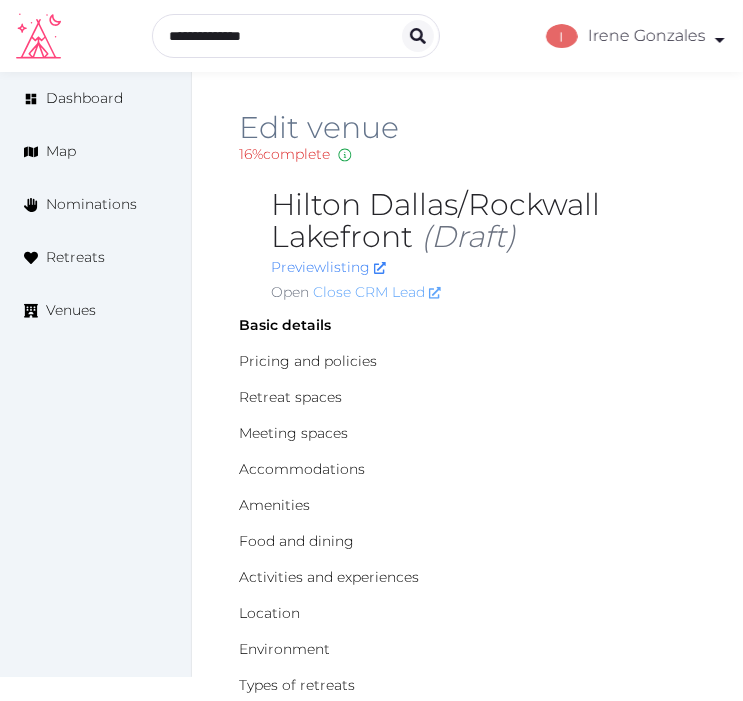 click on "Close CRM Lead" at bounding box center [377, 292] 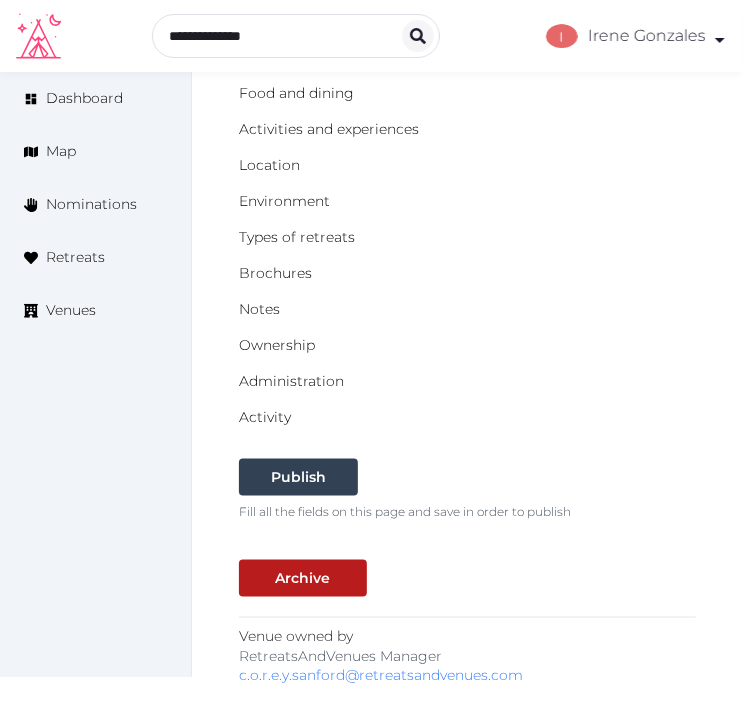 scroll, scrollTop: 444, scrollLeft: 0, axis: vertical 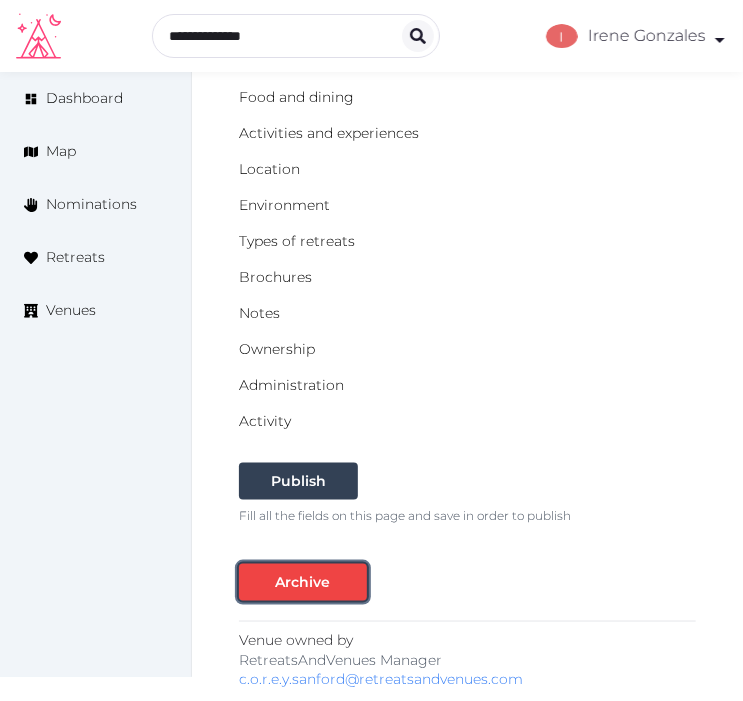 click on "Archive" at bounding box center [303, 582] 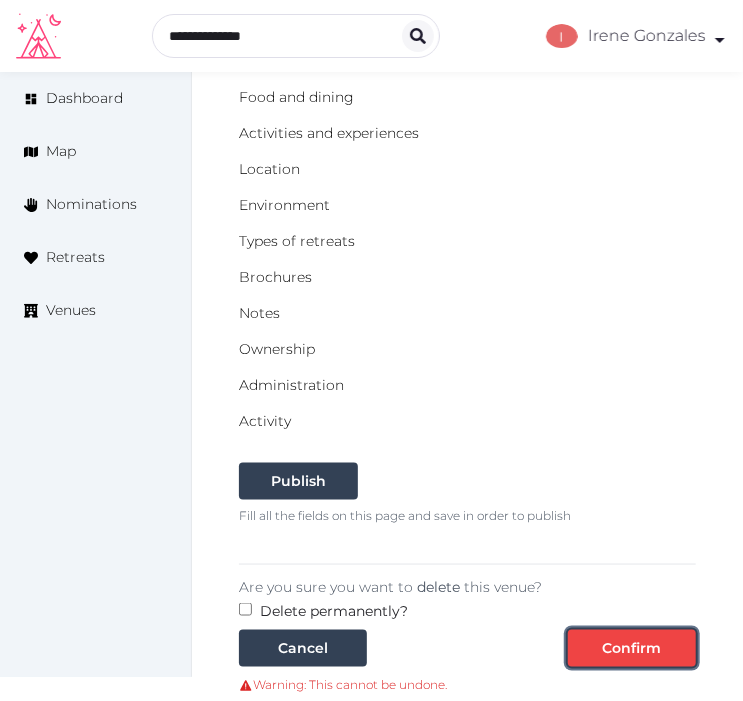 click at bounding box center (584, 648) 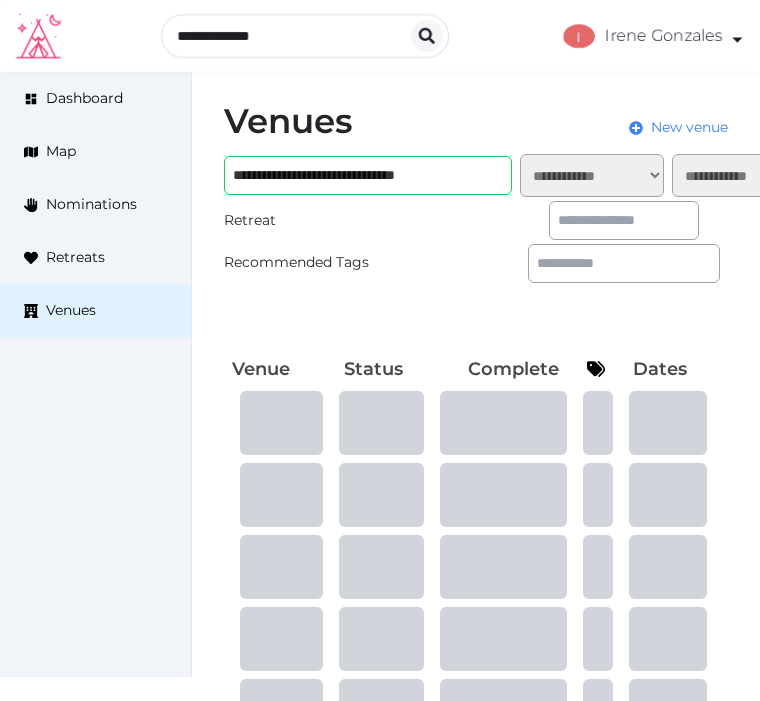 scroll, scrollTop: 0, scrollLeft: 0, axis: both 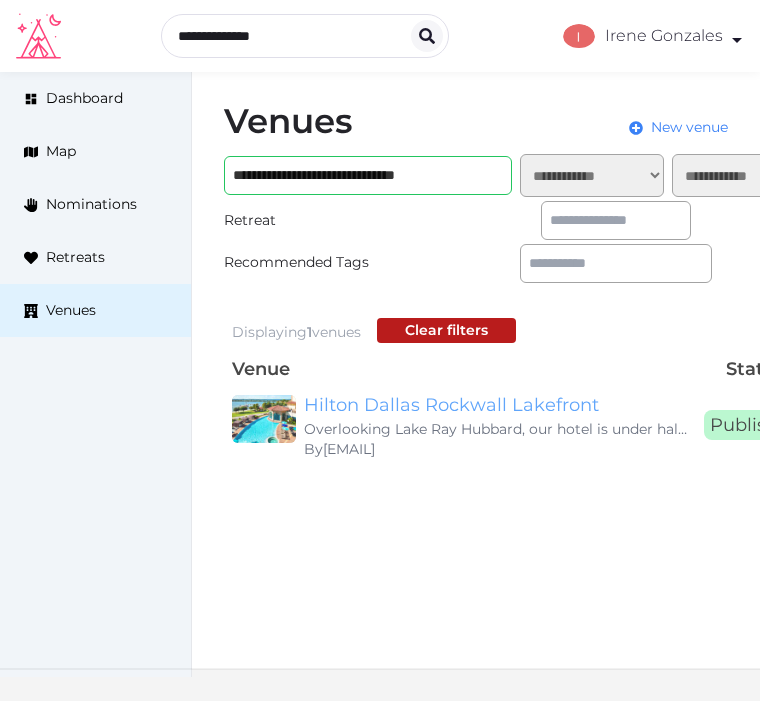 click on "Hilton Dallas Rockwall Lakefront" at bounding box center [496, 405] 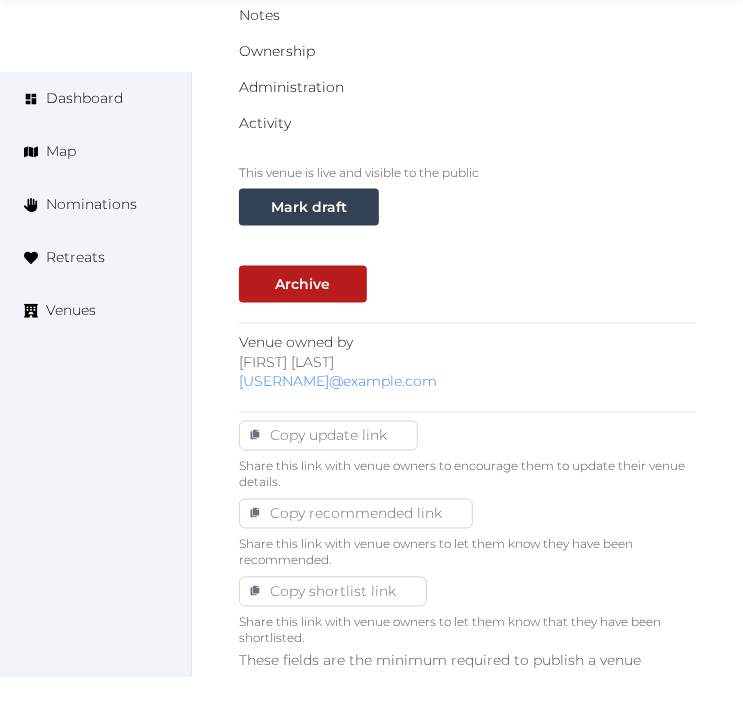 scroll, scrollTop: 1000, scrollLeft: 0, axis: vertical 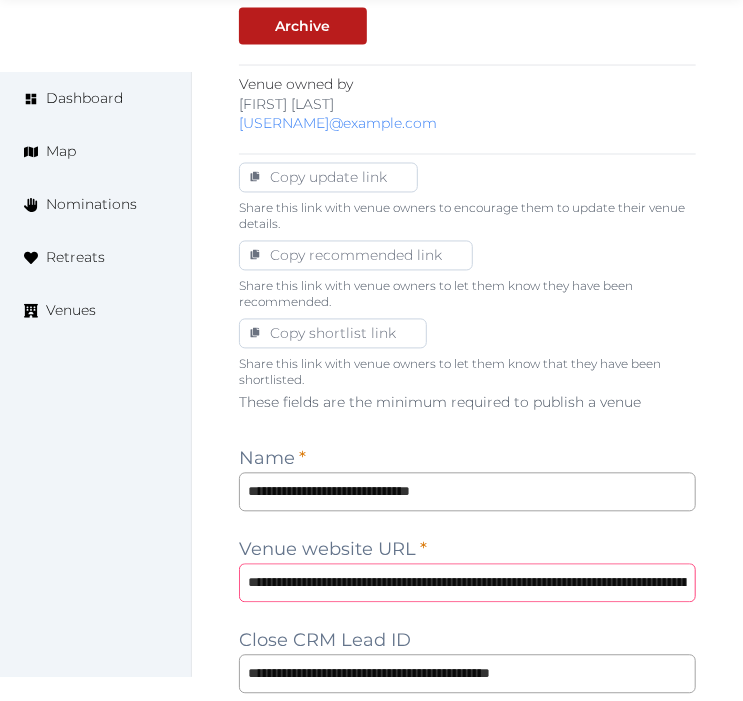 click on "**********" at bounding box center [467, 583] 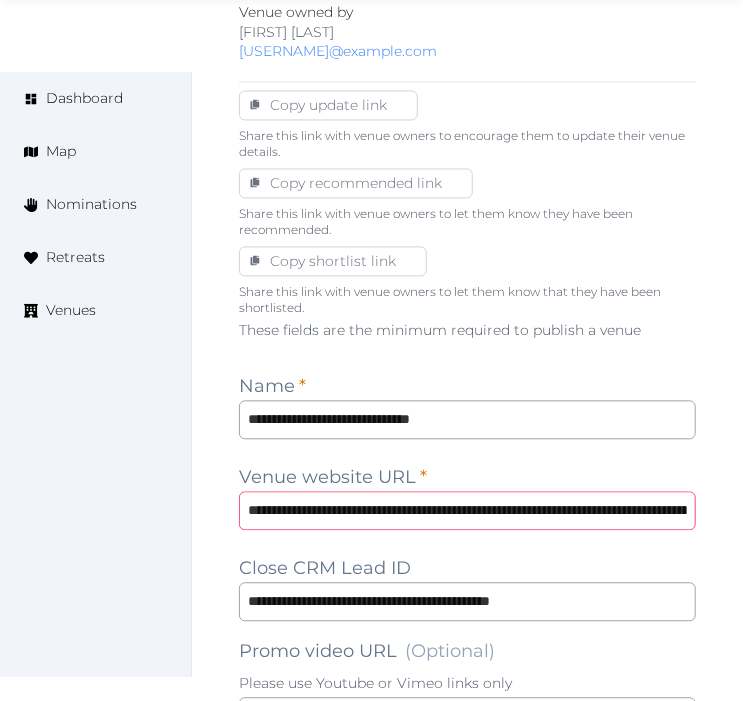 scroll, scrollTop: 1111, scrollLeft: 0, axis: vertical 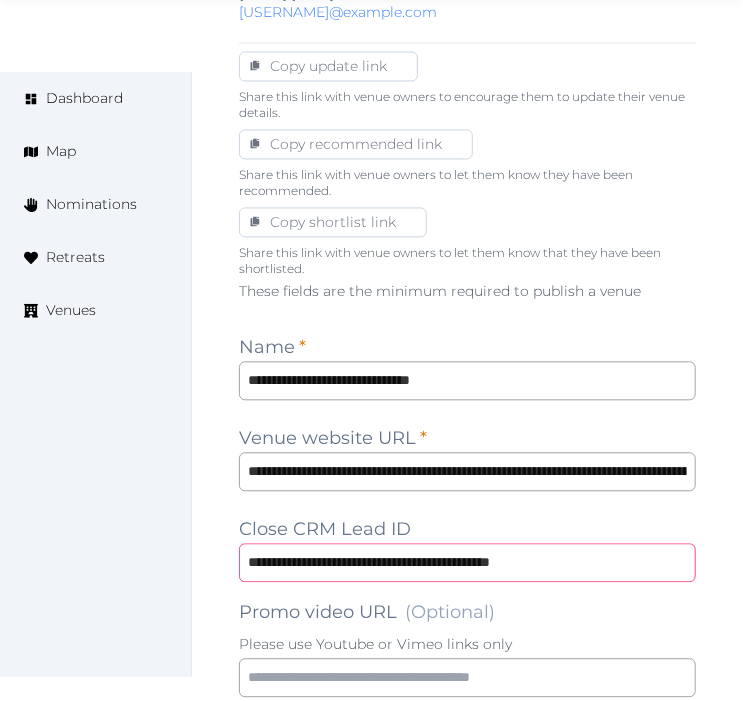 click on "**********" at bounding box center (467, 563) 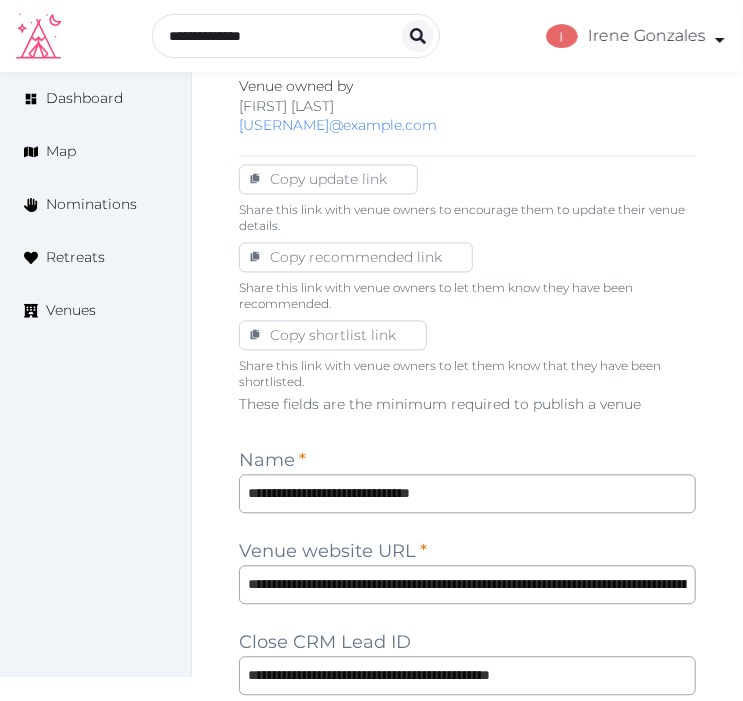 scroll, scrollTop: 777, scrollLeft: 0, axis: vertical 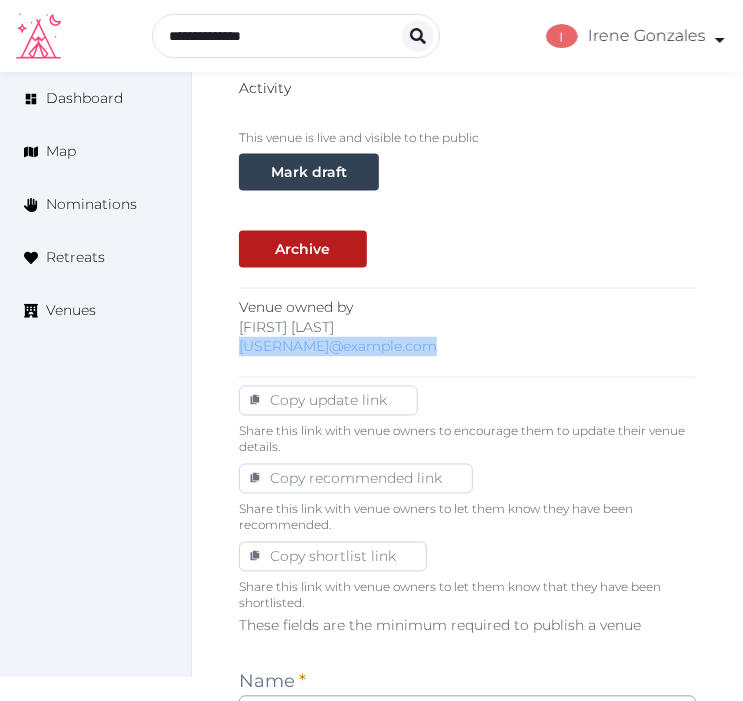 copy on "cammie.peel@hilton.com" 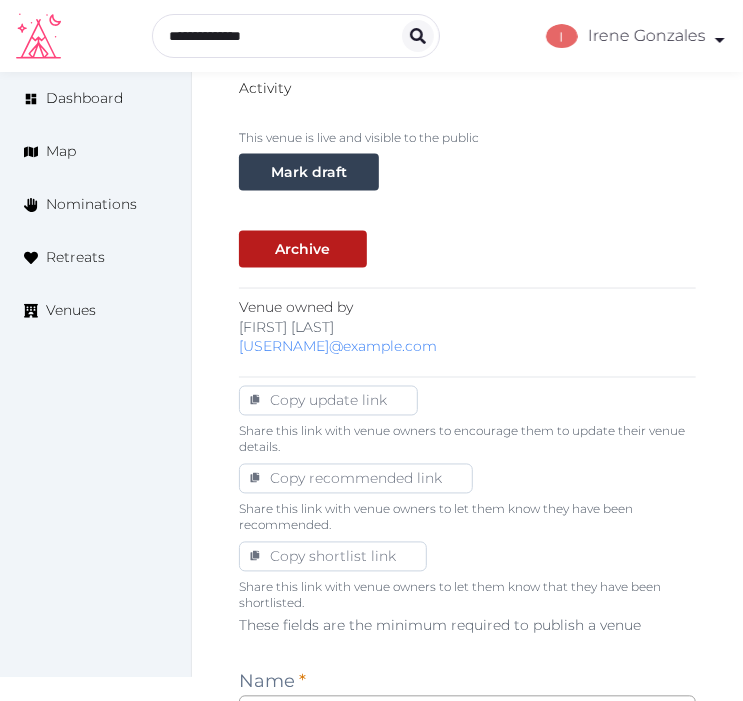click on "This venue is live and visible to the public Mark draft" at bounding box center (467, 160) 